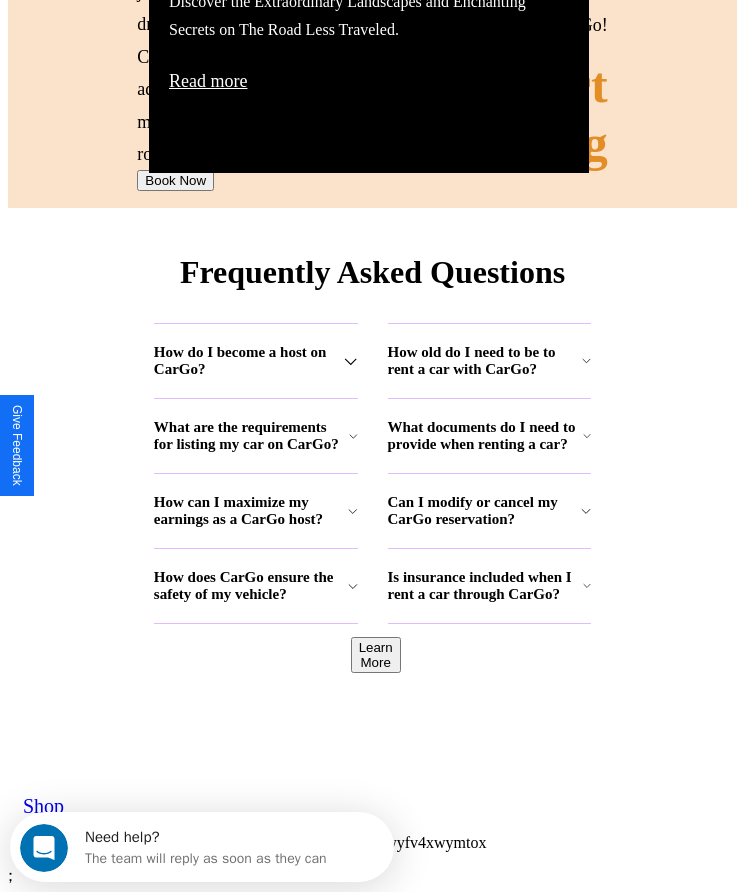 scroll, scrollTop: 2245, scrollLeft: 0, axis: vertical 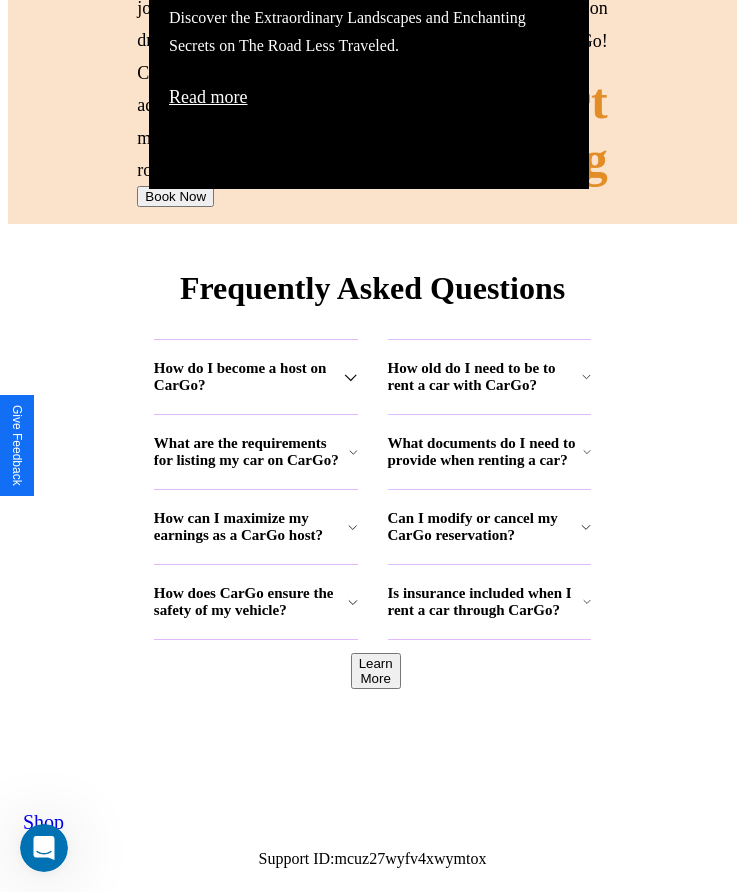 click on "Book Now" at bounding box center (175, 196) 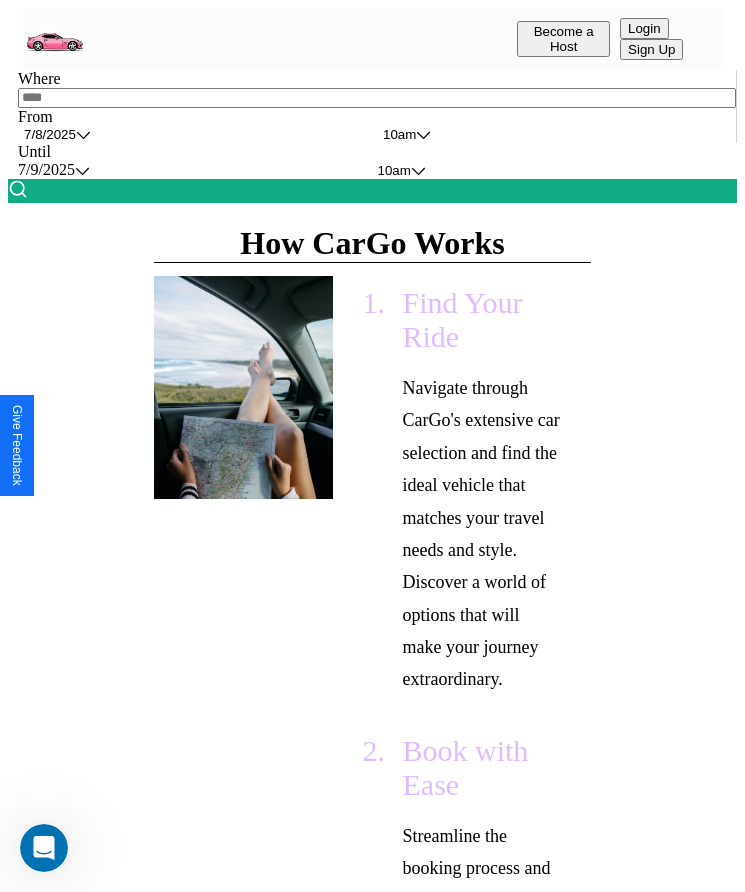 scroll, scrollTop: 133, scrollLeft: 0, axis: vertical 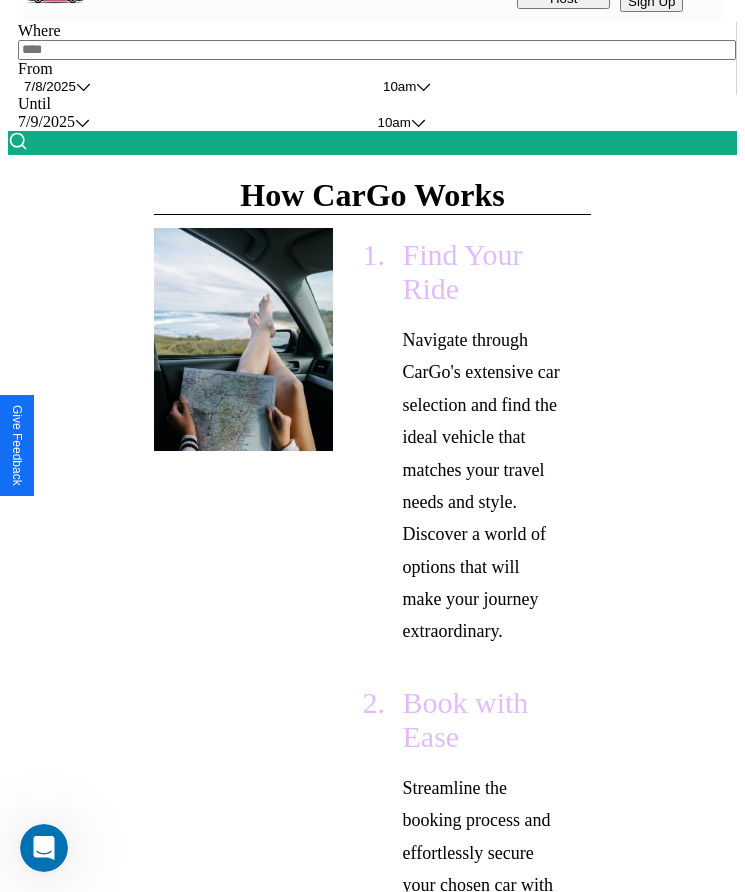 click at bounding box center [377, 50] 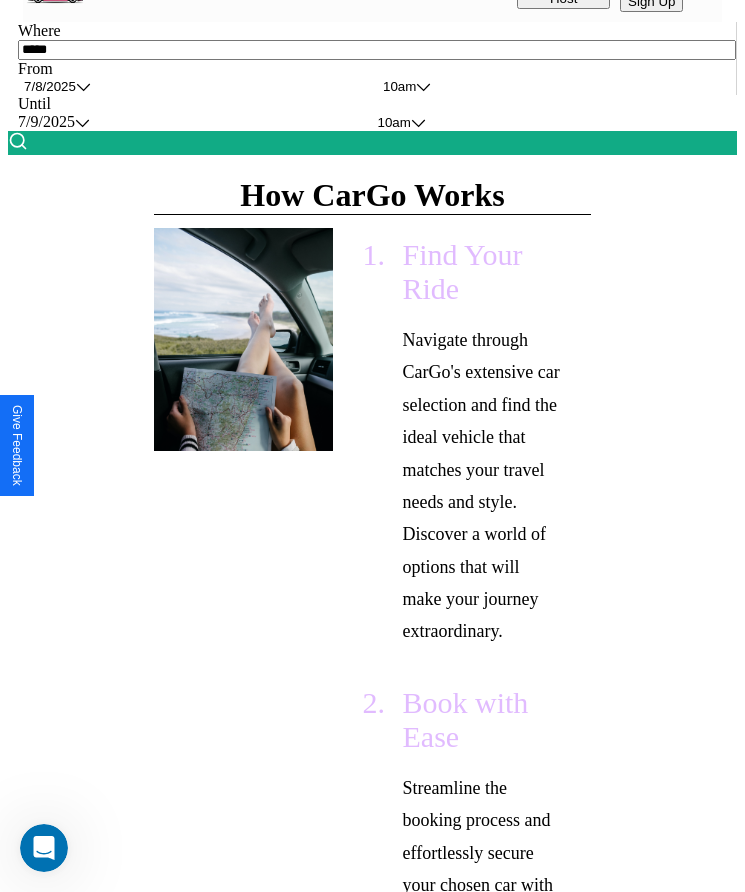 type on "*****" 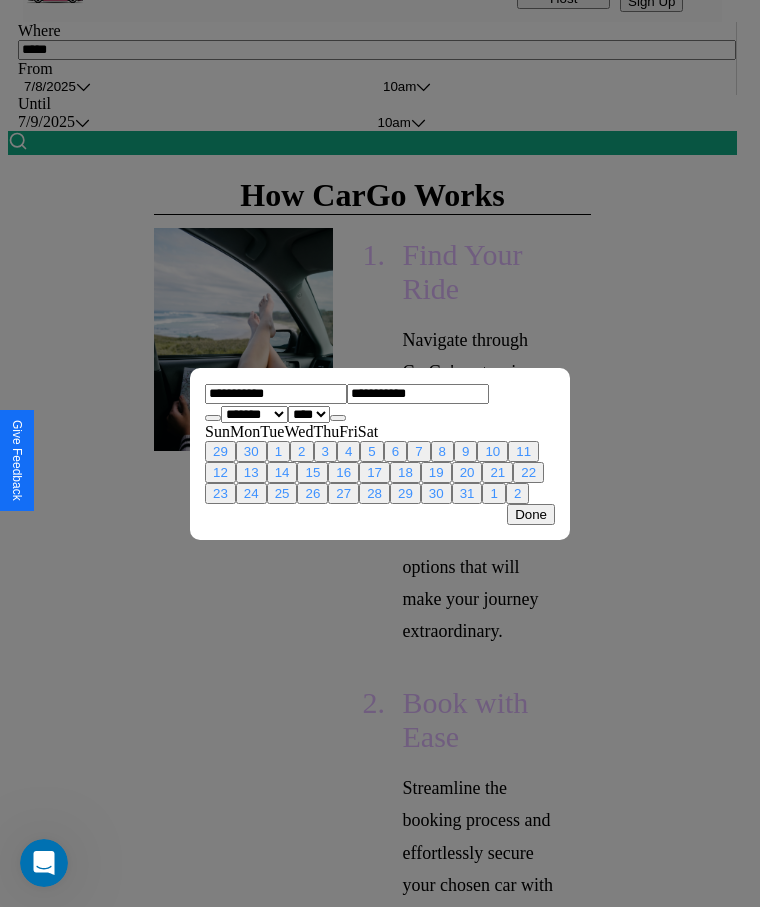 click on "******* ******** ***** ***** *** **** **** ****** ********* ******* ******** ********" at bounding box center [254, 414] 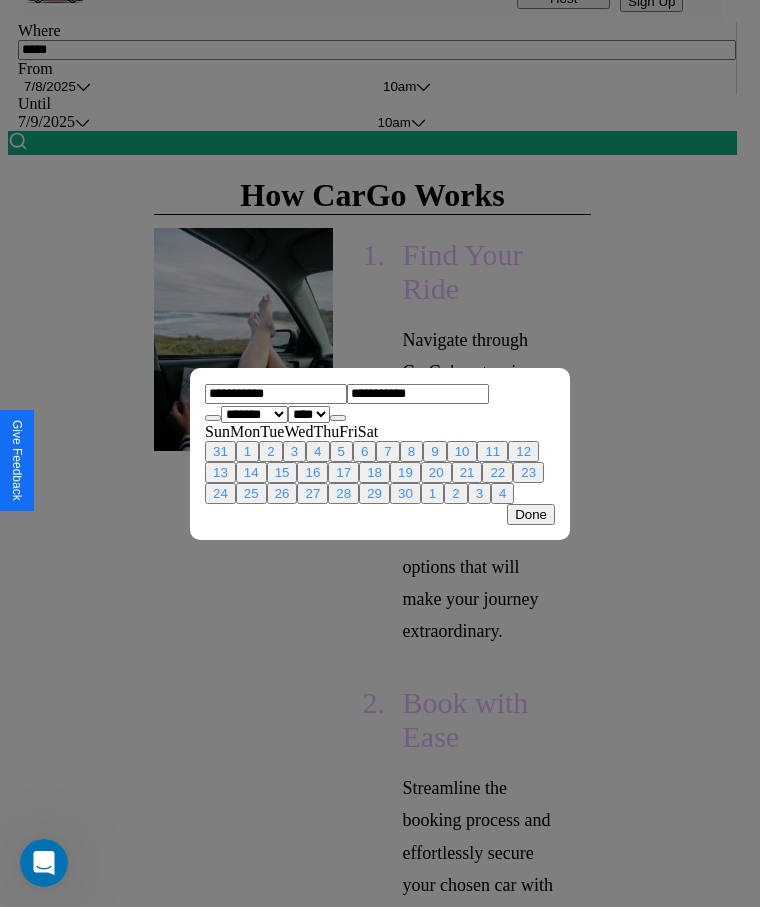 click on "30" at bounding box center (405, 493) 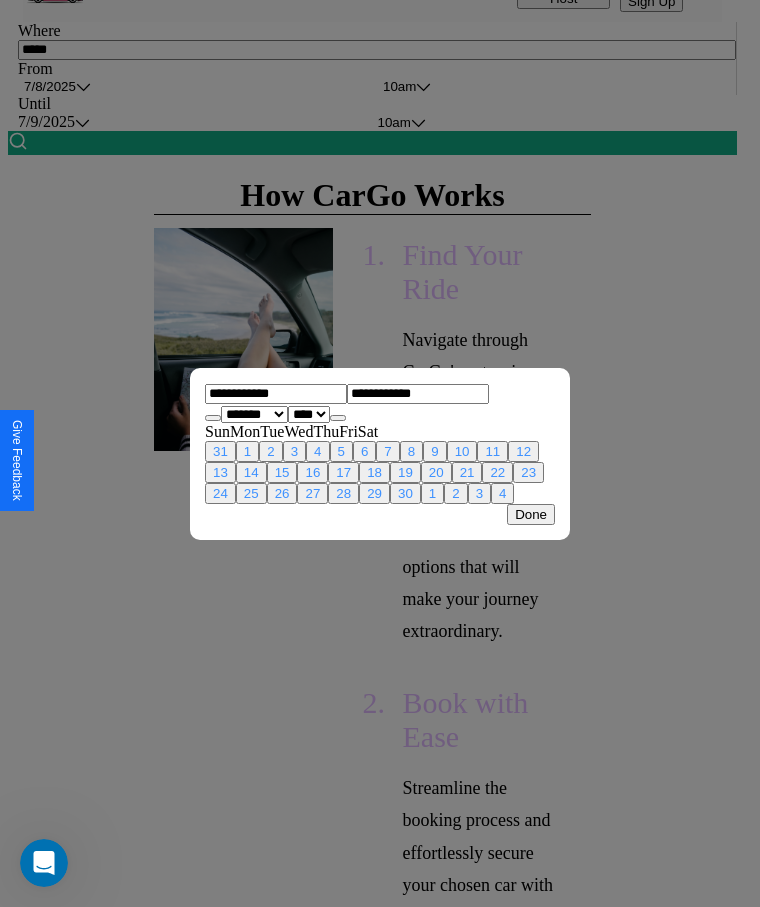 click at bounding box center [338, 418] 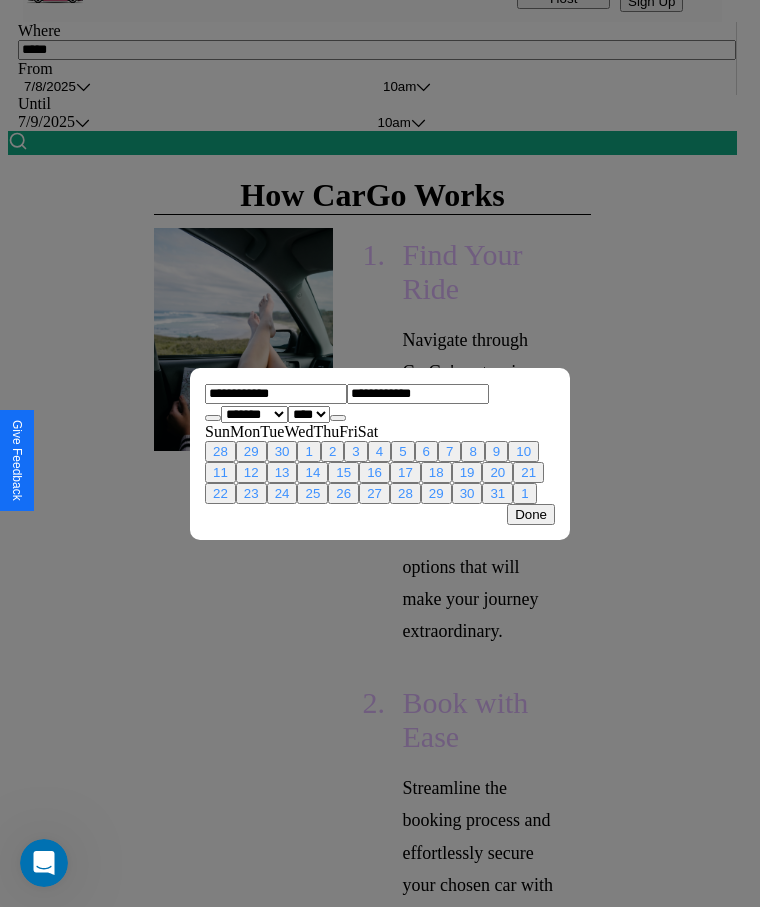 click on "4" at bounding box center [379, 451] 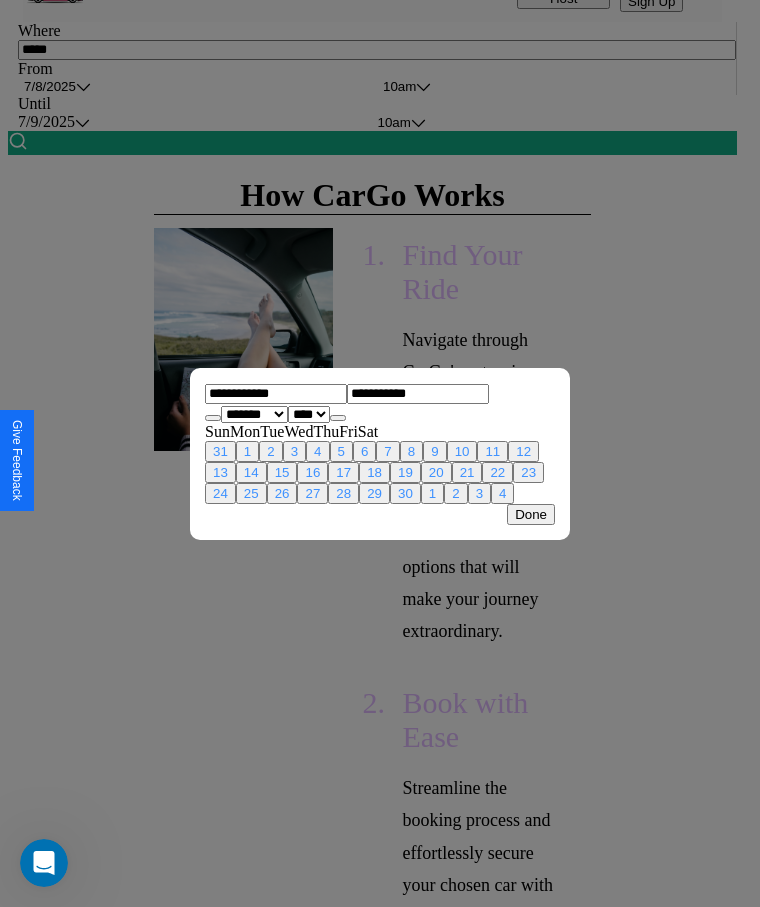 click on "Done" at bounding box center [531, 514] 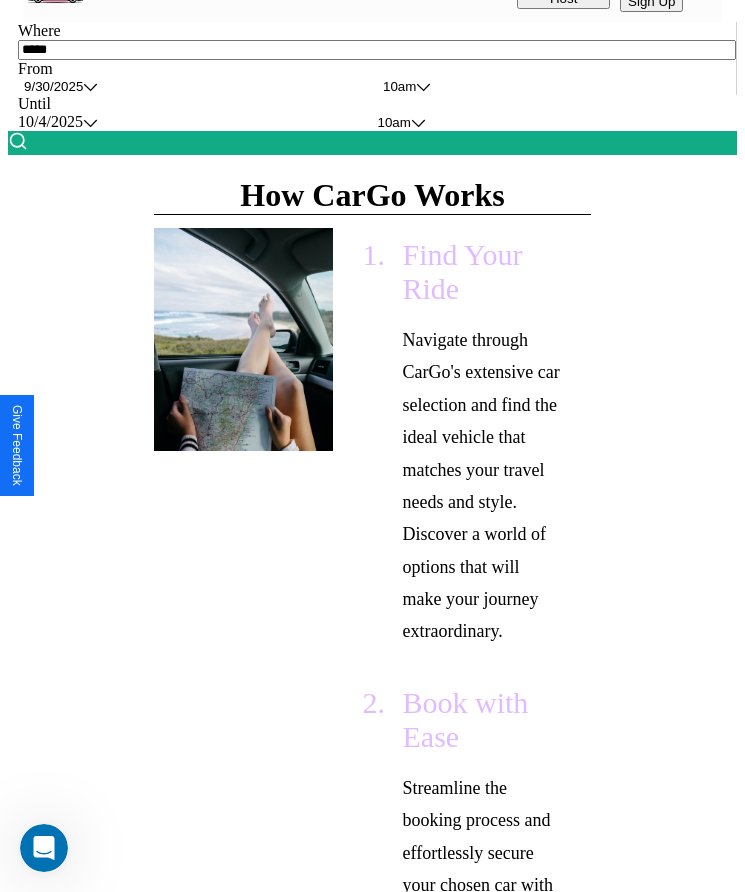 click at bounding box center (18, 141) 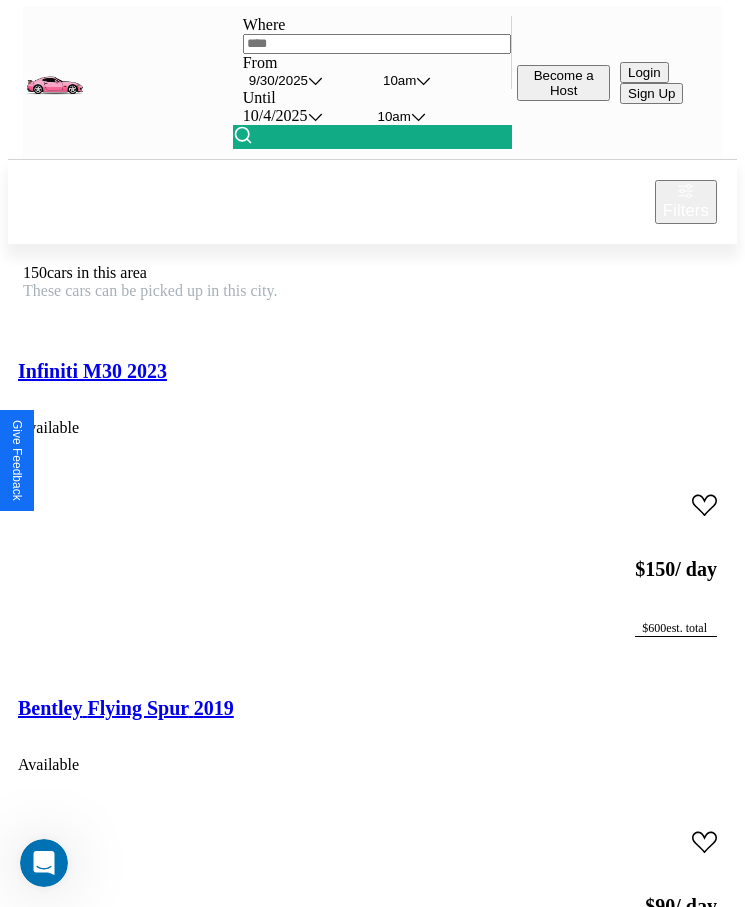 scroll, scrollTop: 50, scrollLeft: 0, axis: vertical 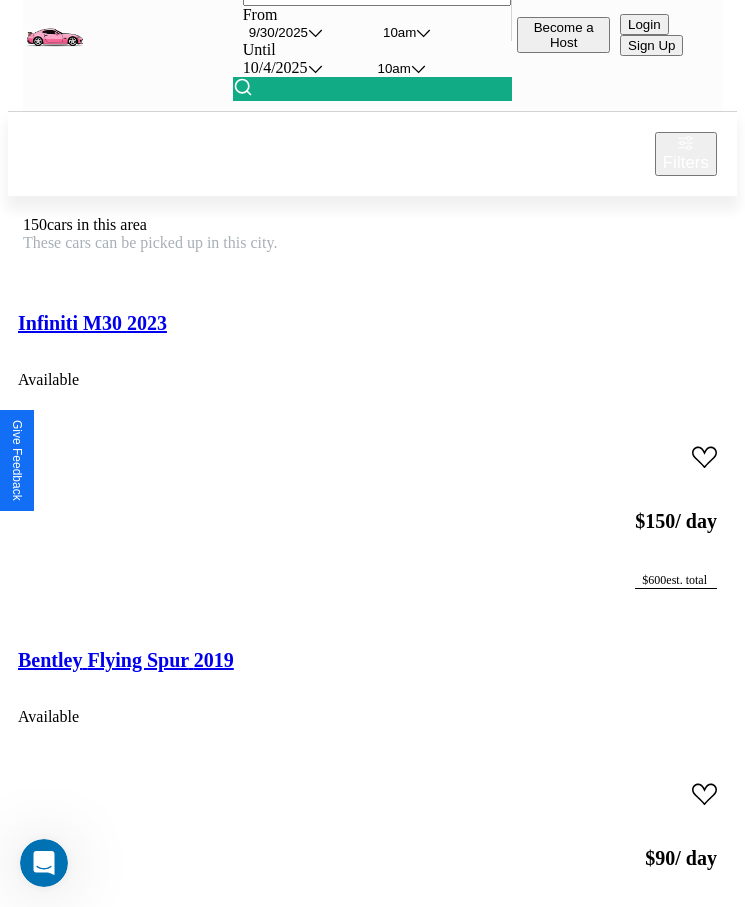 click on "Audi   TTS   2021" at bounding box center (83, 14477) 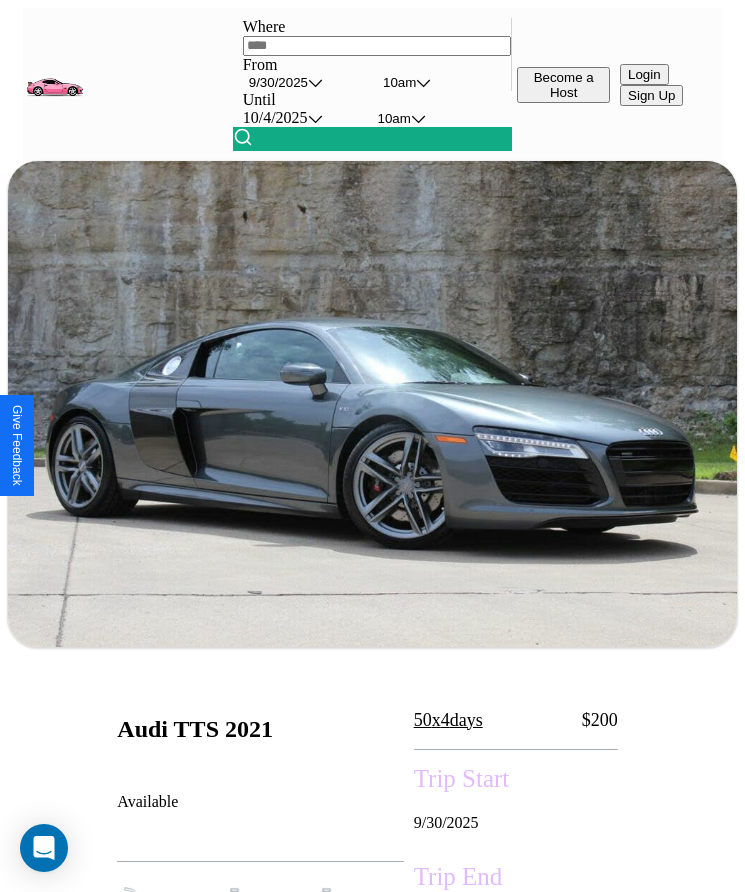 scroll, scrollTop: 576, scrollLeft: 0, axis: vertical 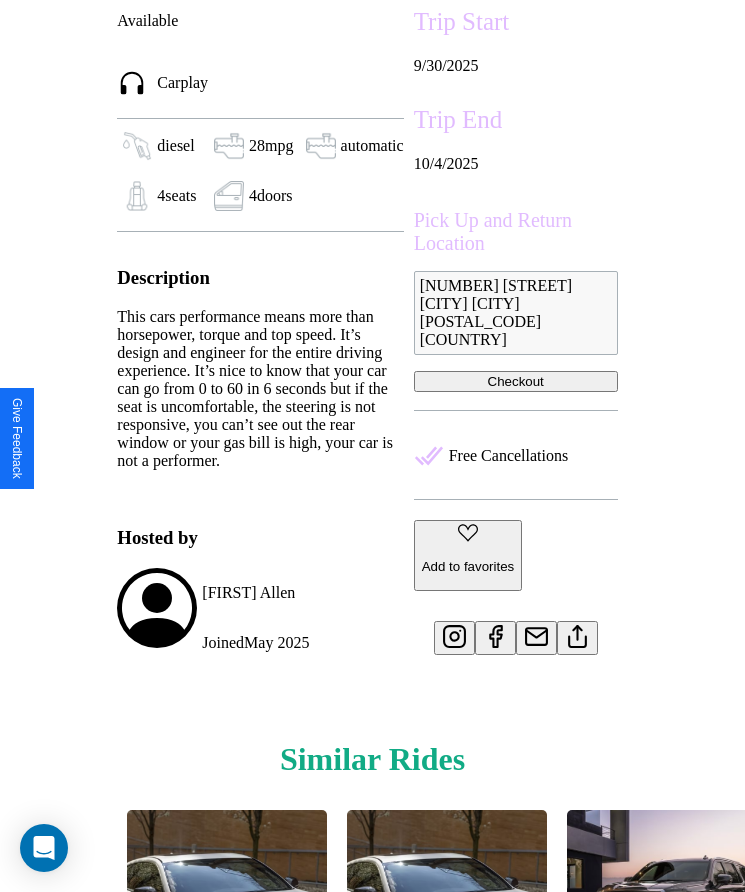 click at bounding box center (577, 633) 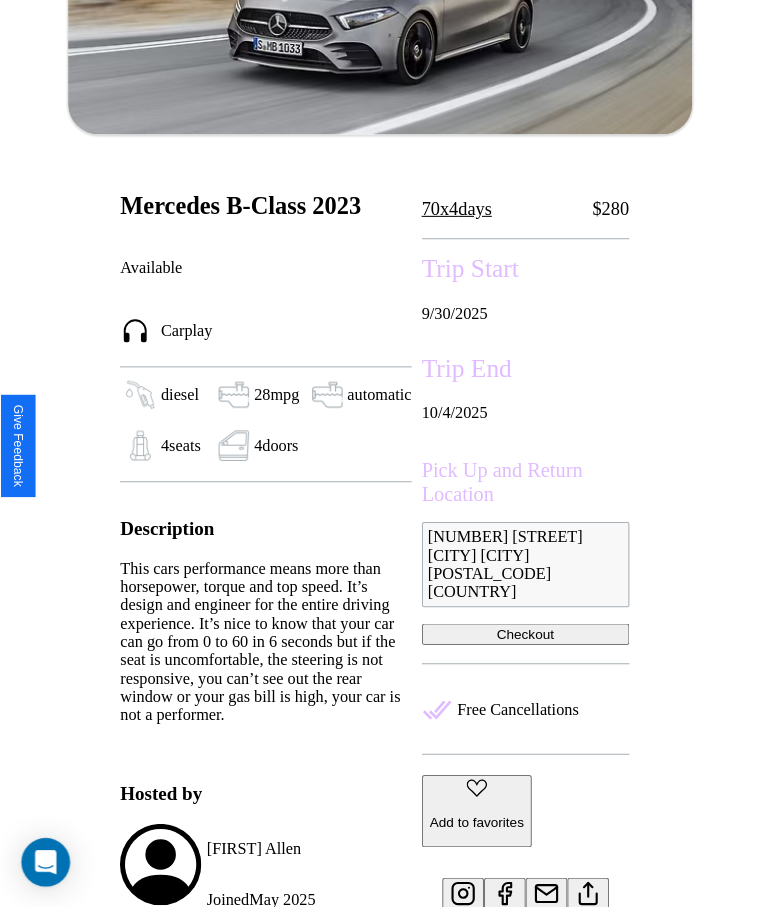 scroll, scrollTop: 127, scrollLeft: 0, axis: vertical 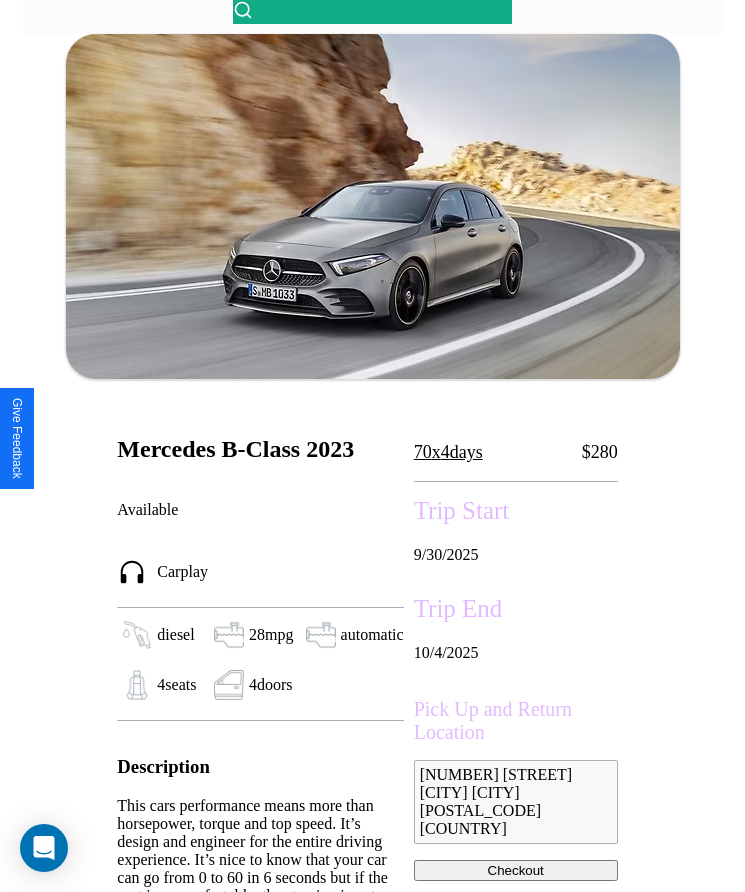 click on "[MONTH] / [DAY] / [YEAR]" at bounding box center (516, 555) 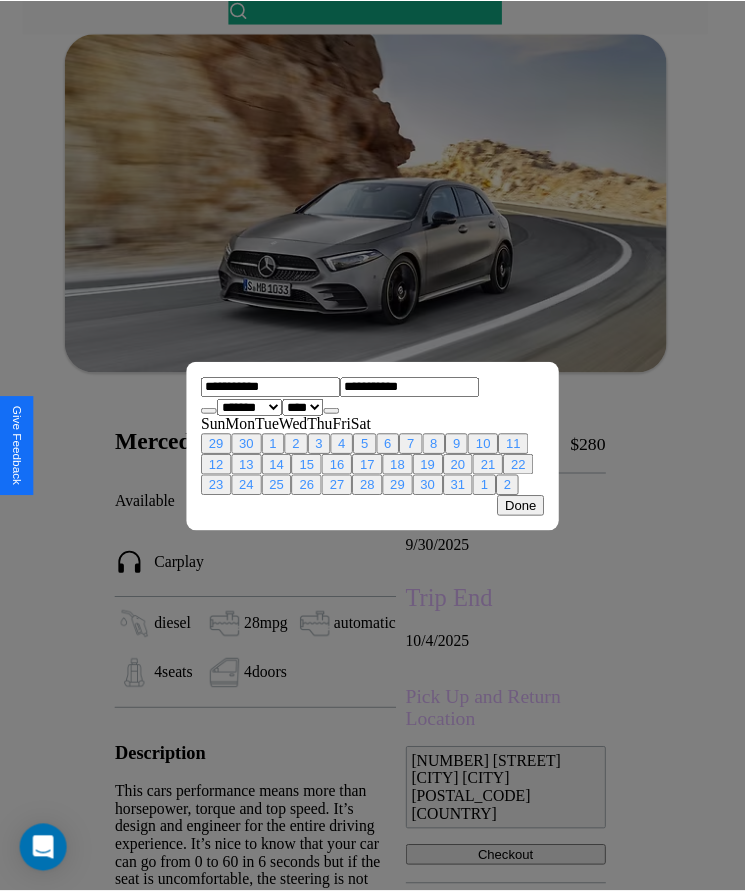 scroll, scrollTop: 0, scrollLeft: 0, axis: both 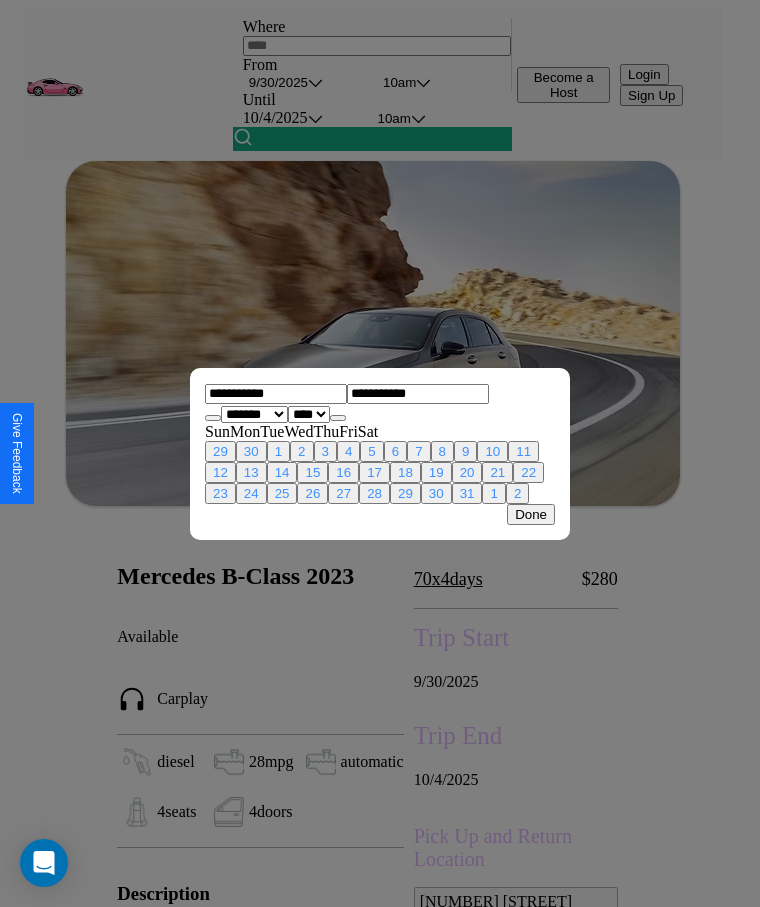click at bounding box center (380, 453) 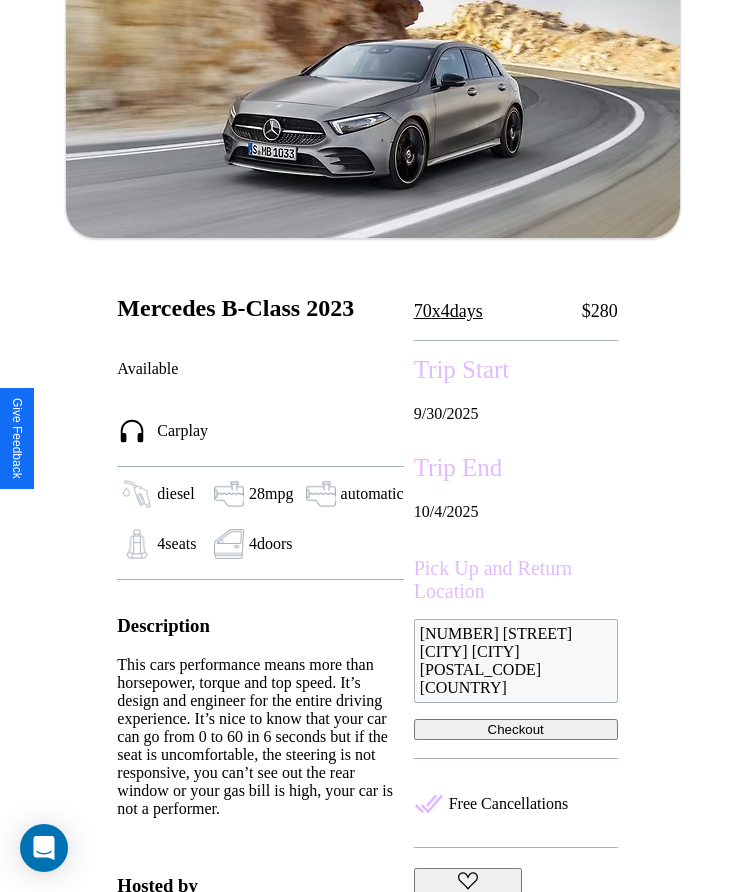 scroll, scrollTop: 405, scrollLeft: 0, axis: vertical 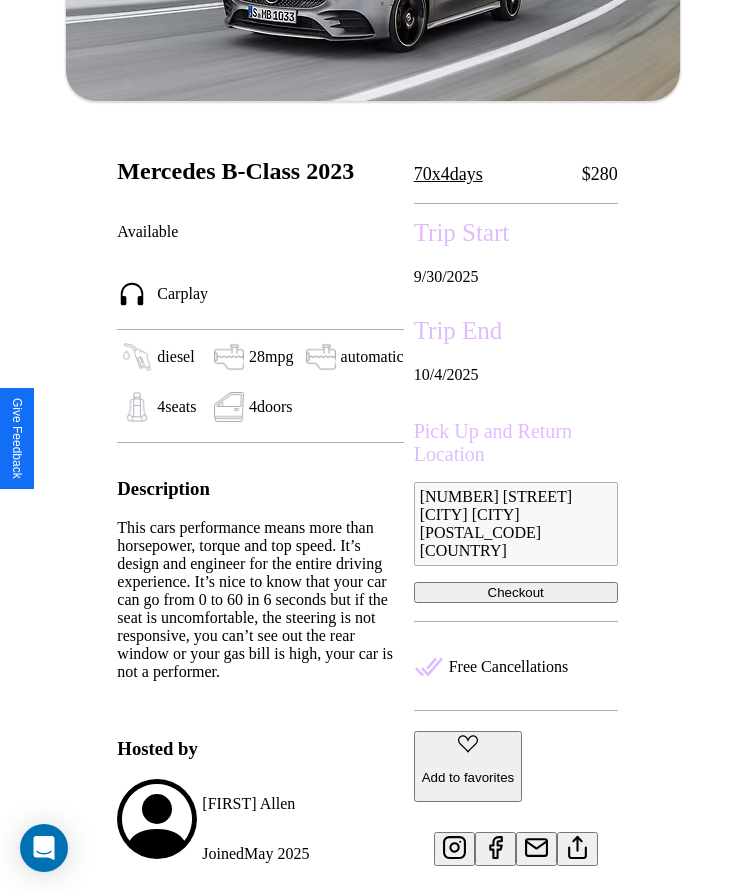 click on "Checkout" at bounding box center [516, 592] 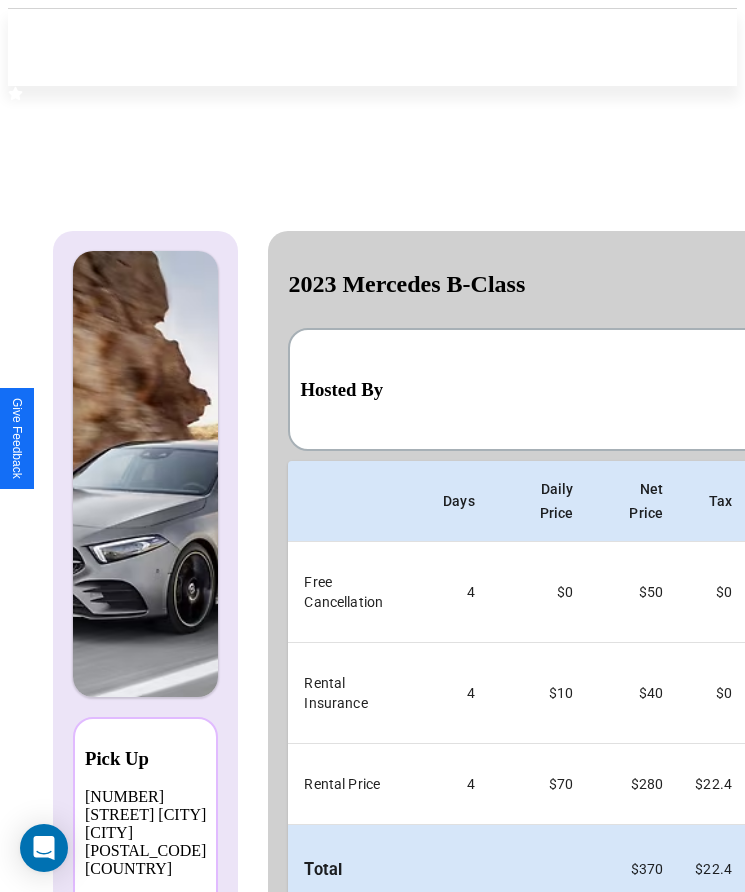 scroll, scrollTop: 0, scrollLeft: 118, axis: horizontal 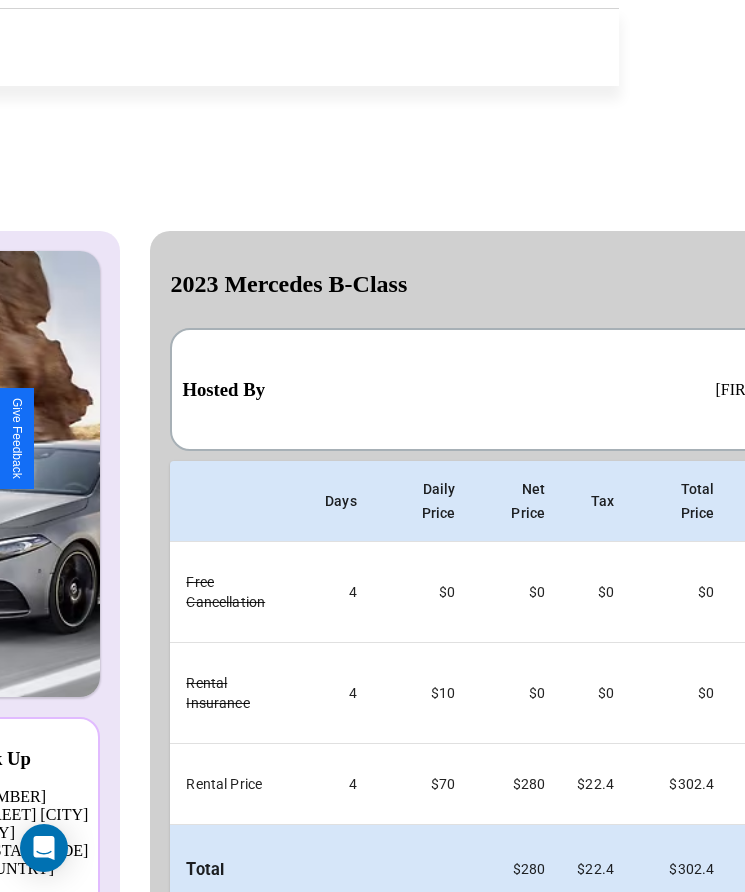 click on "Back" at bounding box center [267, 953] 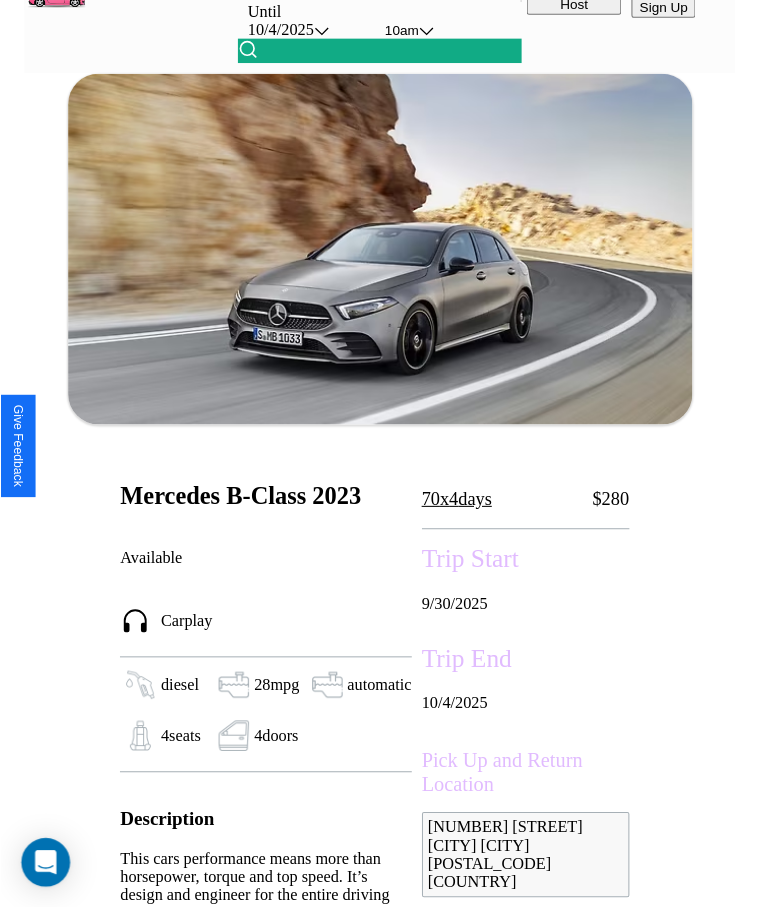 scroll, scrollTop: 127, scrollLeft: 0, axis: vertical 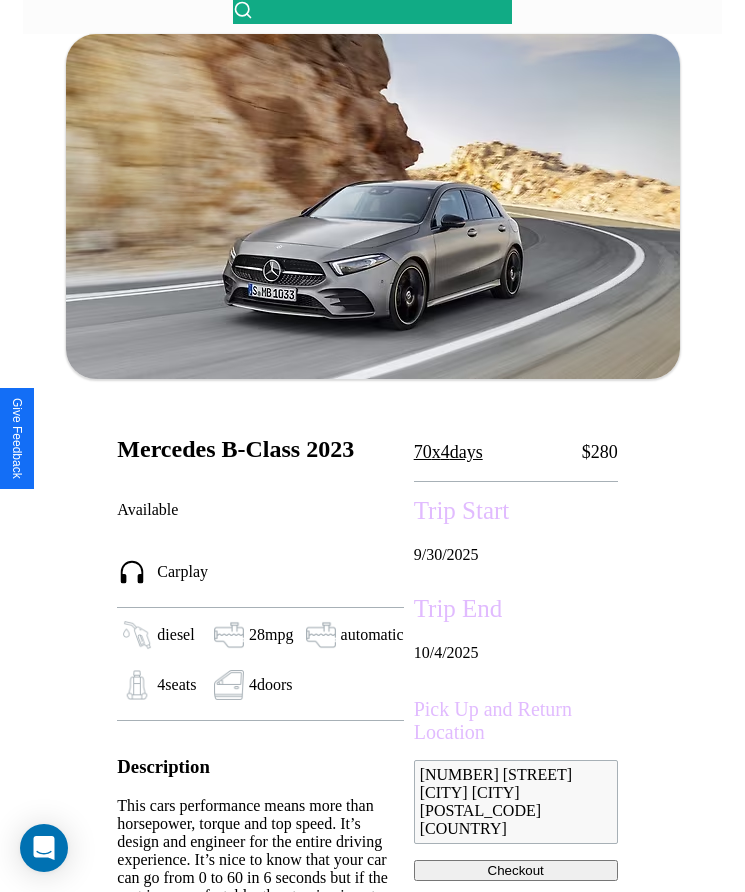 click on "[MONTH] / [DAY] / [YEAR]" at bounding box center [516, 555] 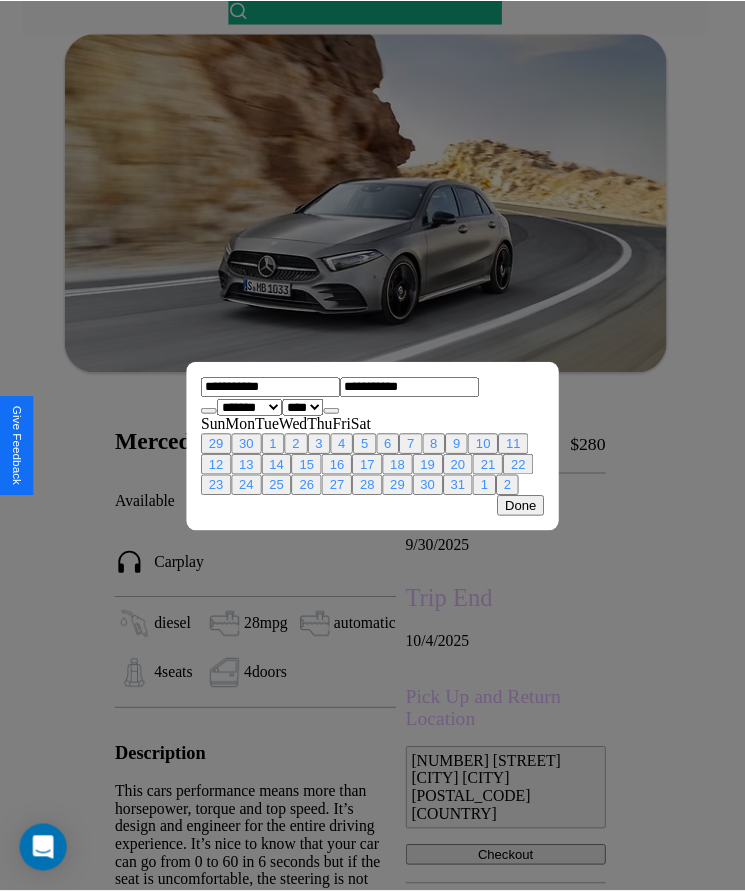 scroll, scrollTop: 0, scrollLeft: 0, axis: both 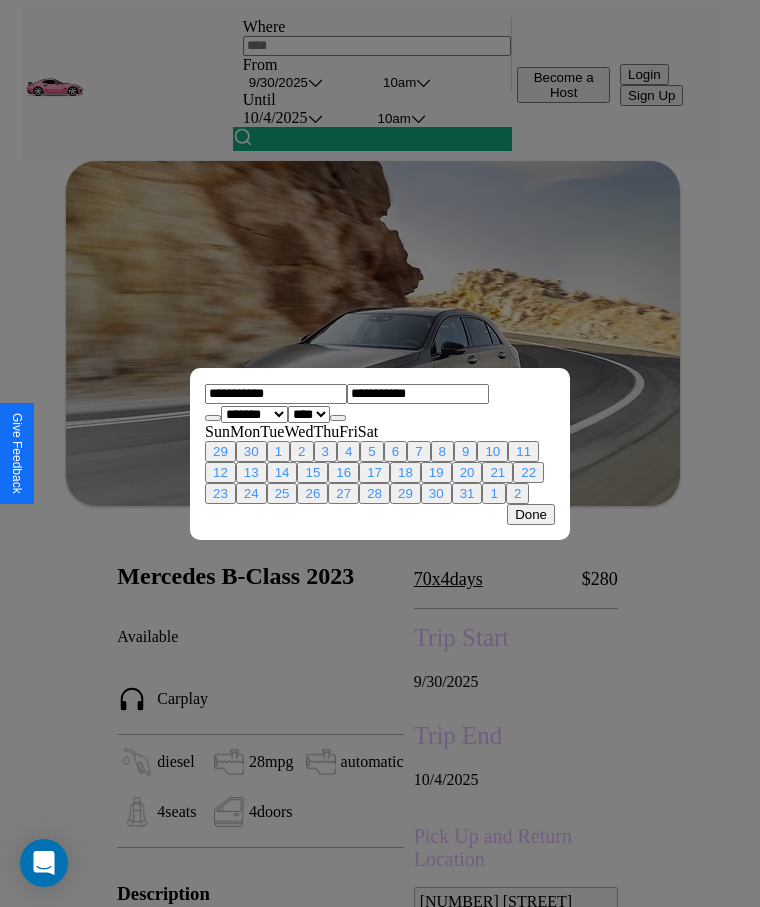 click at bounding box center (380, 453) 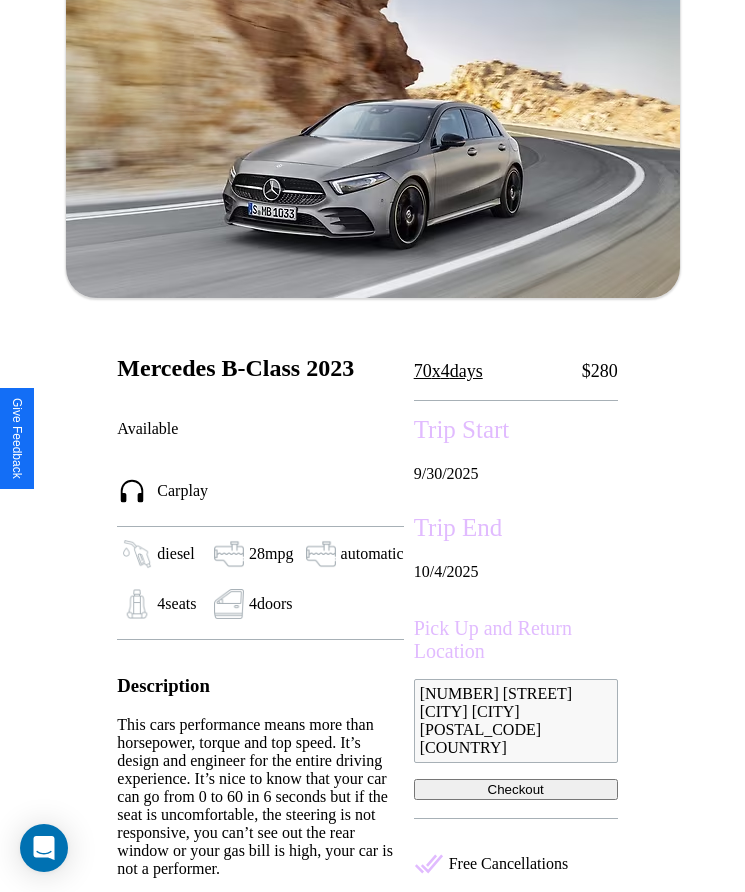 scroll, scrollTop: 754, scrollLeft: 0, axis: vertical 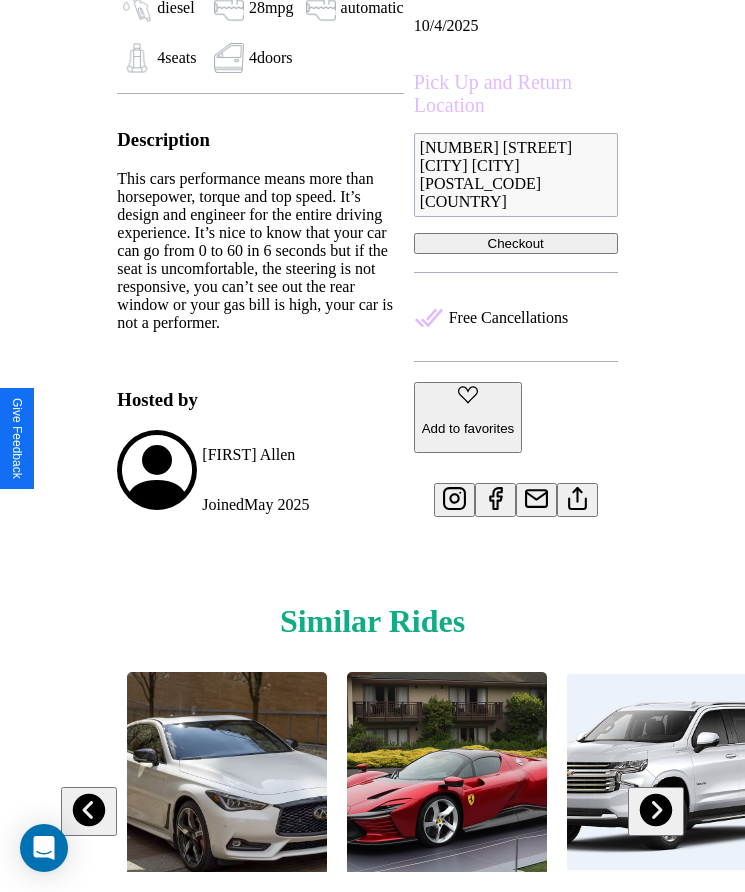 click at bounding box center [655, 810] 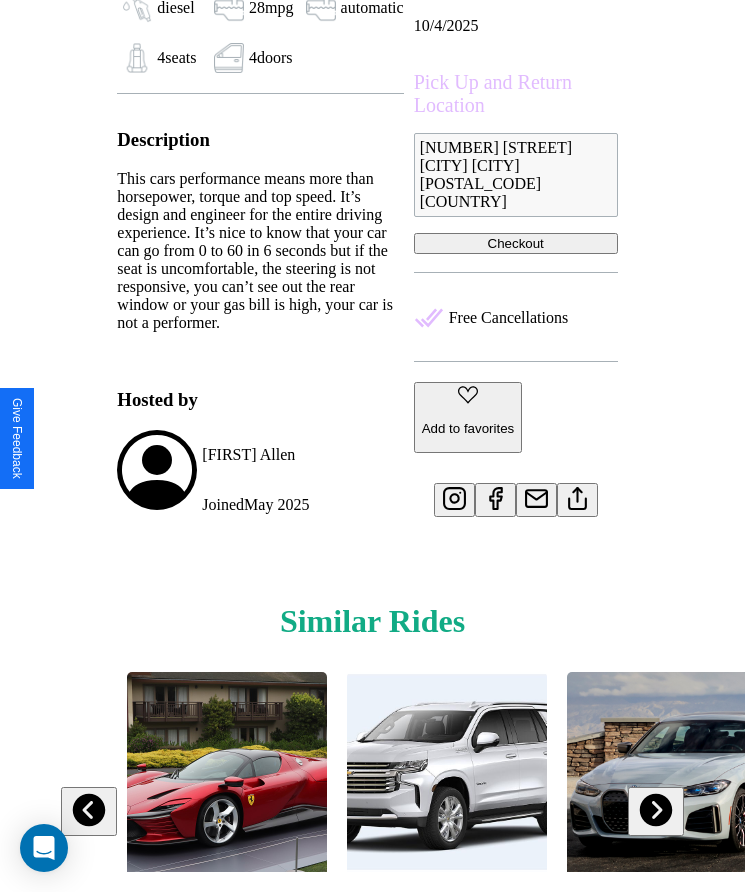 click at bounding box center [655, 810] 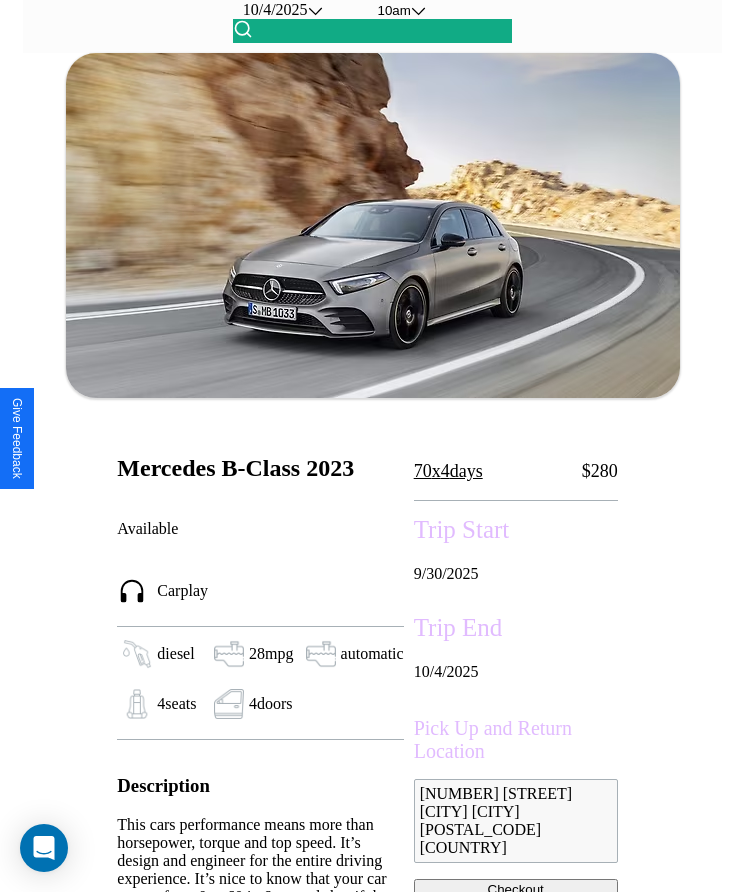 scroll, scrollTop: 41, scrollLeft: 0, axis: vertical 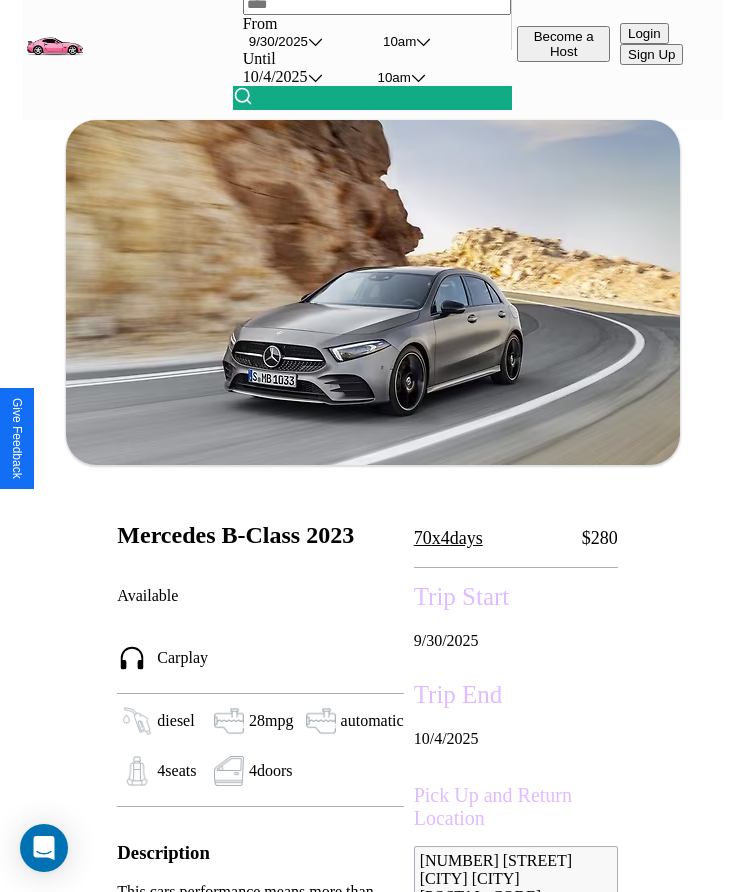 click on "[NUMBER] x [NUMBER] days" at bounding box center [448, 538] 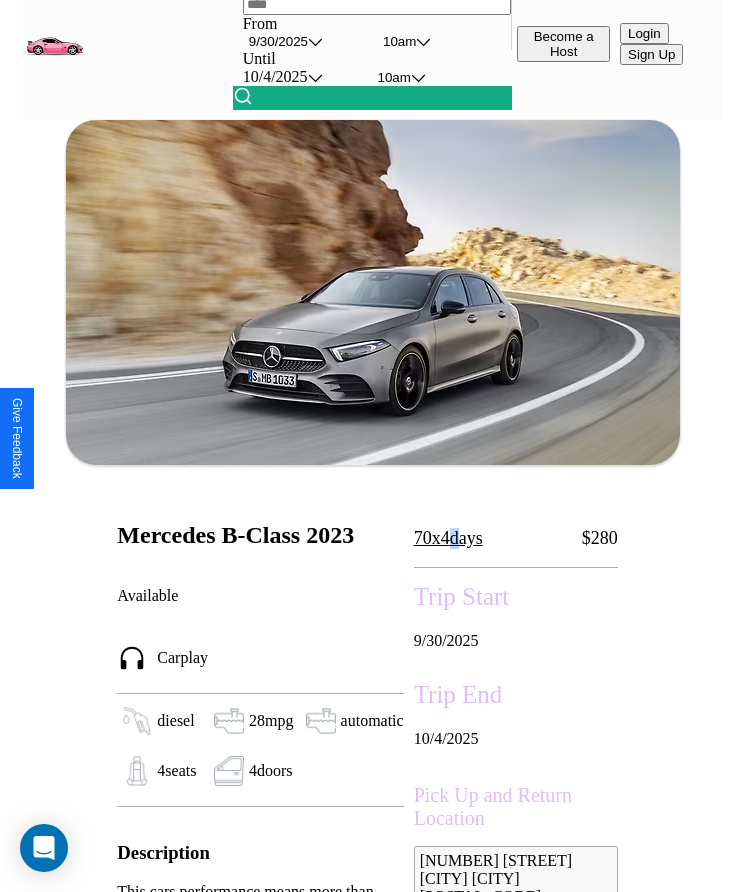 click on "[NUMBER] x [NUMBER] days" at bounding box center [448, 538] 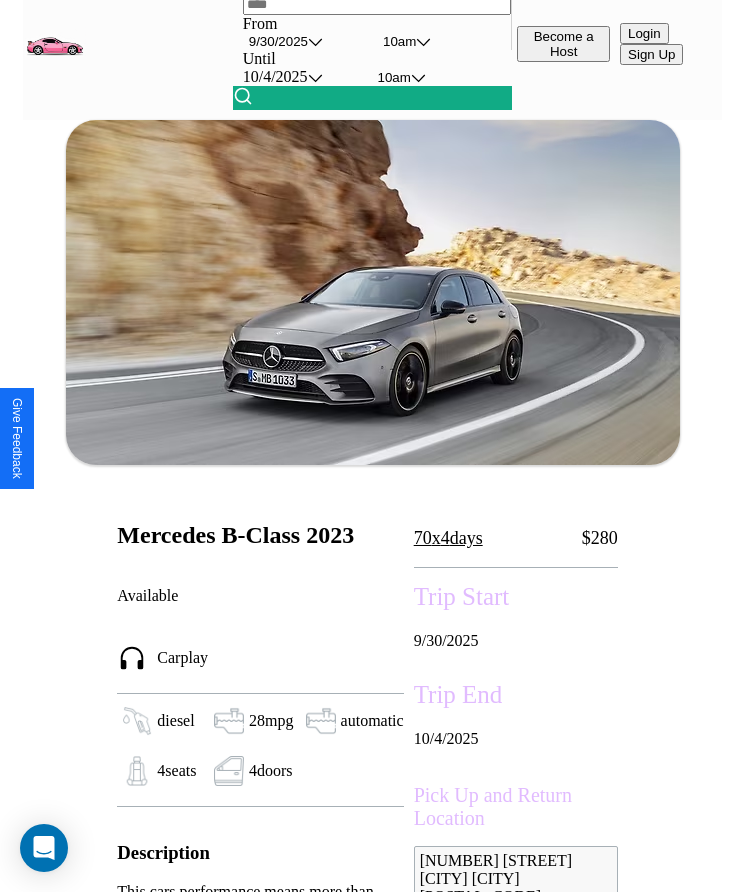 click on "[NUMBER] x [NUMBER] days" at bounding box center [448, 538] 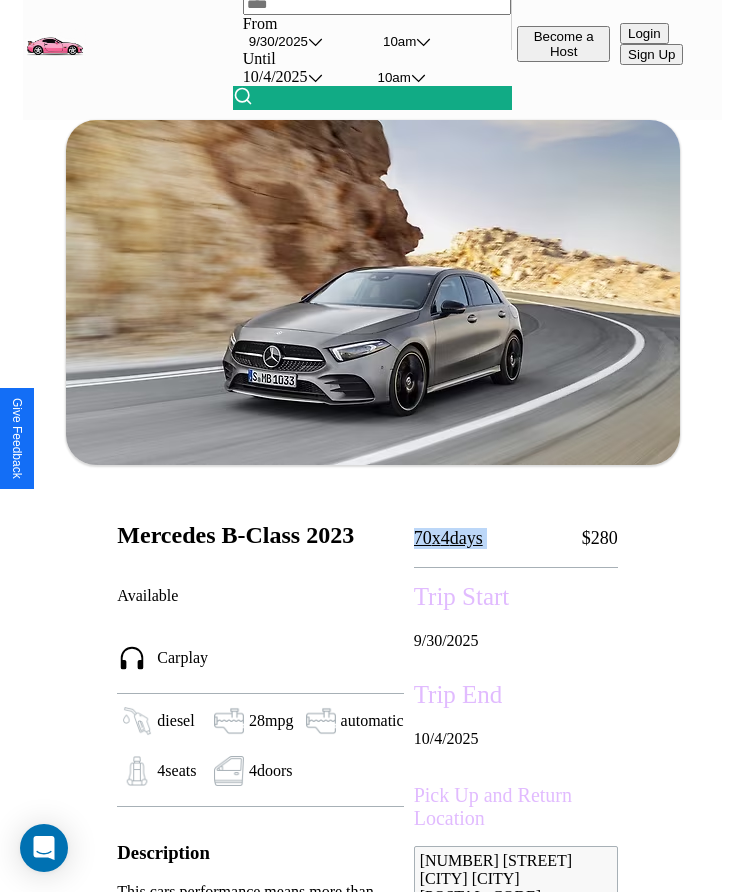 click on "[NUMBER] x [NUMBER] days" at bounding box center (448, 538) 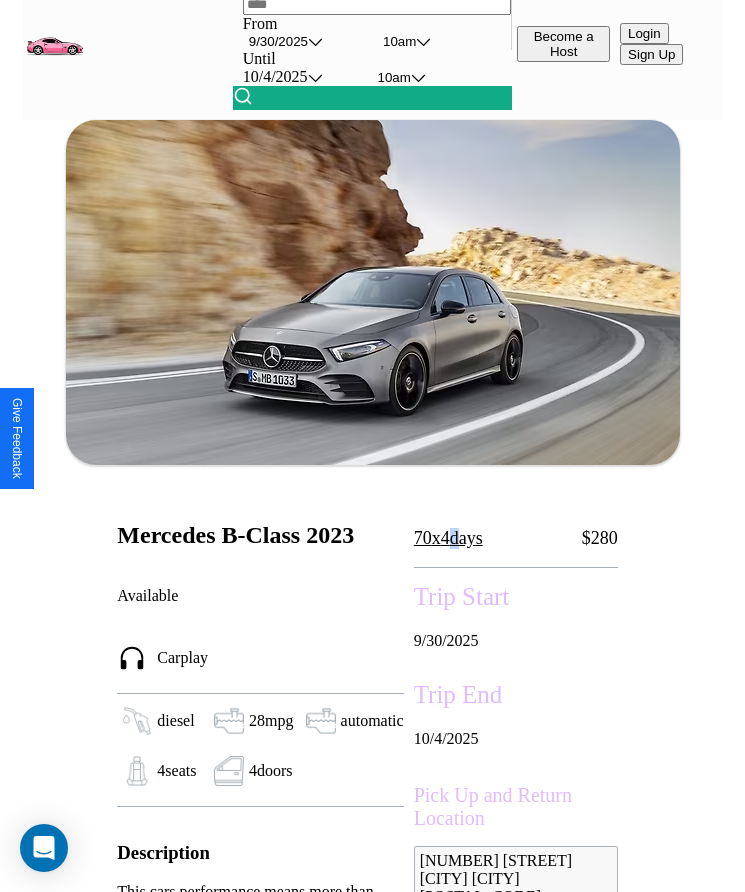 click on "[NUMBER] x [NUMBER] days" at bounding box center [448, 538] 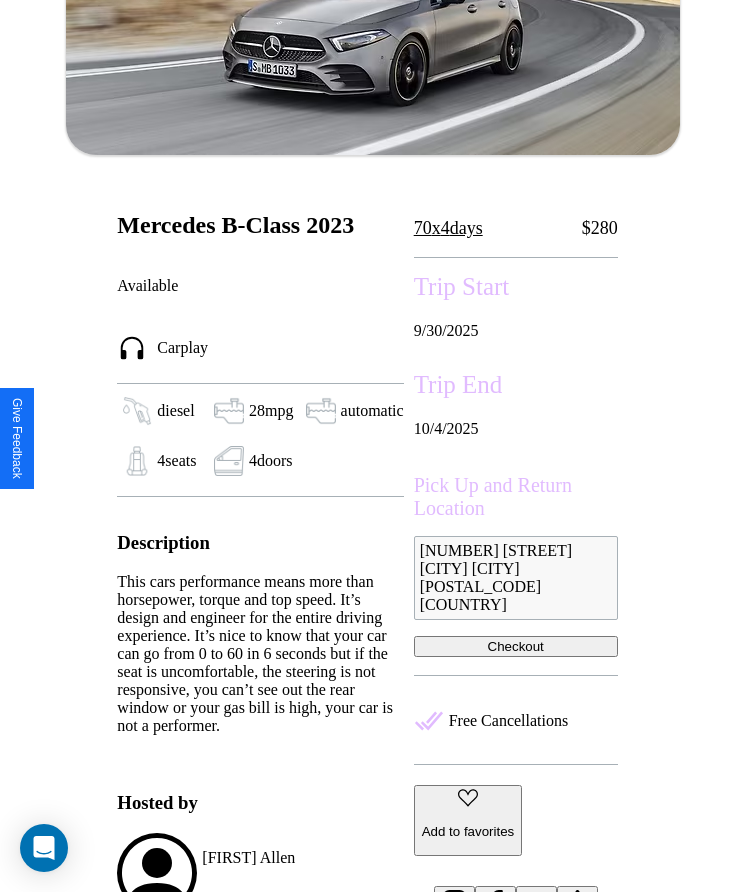 scroll, scrollTop: 405, scrollLeft: 0, axis: vertical 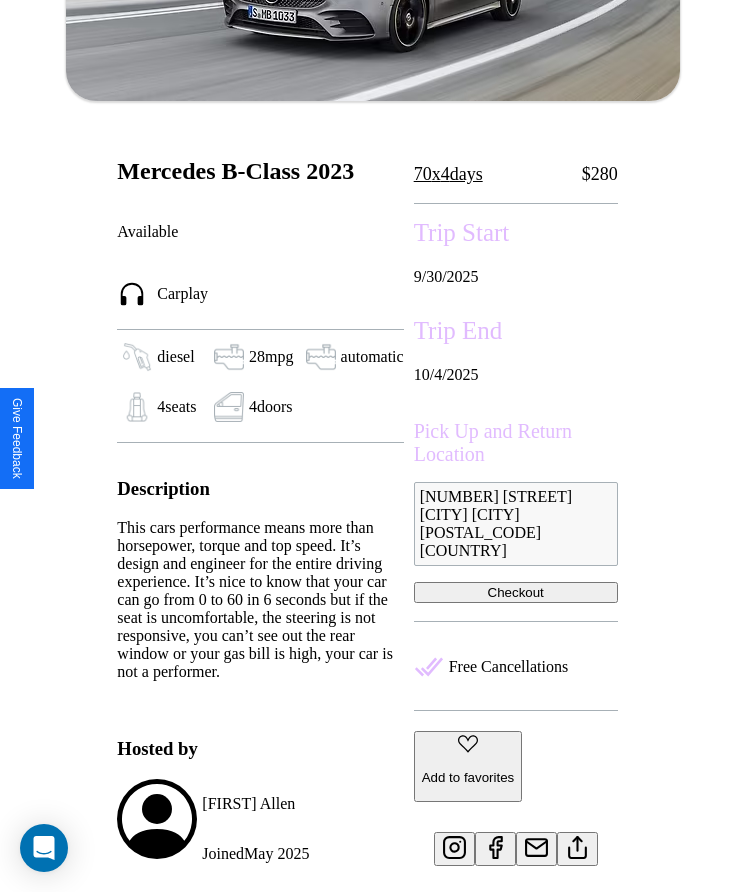 click on "Checkout" at bounding box center [516, 592] 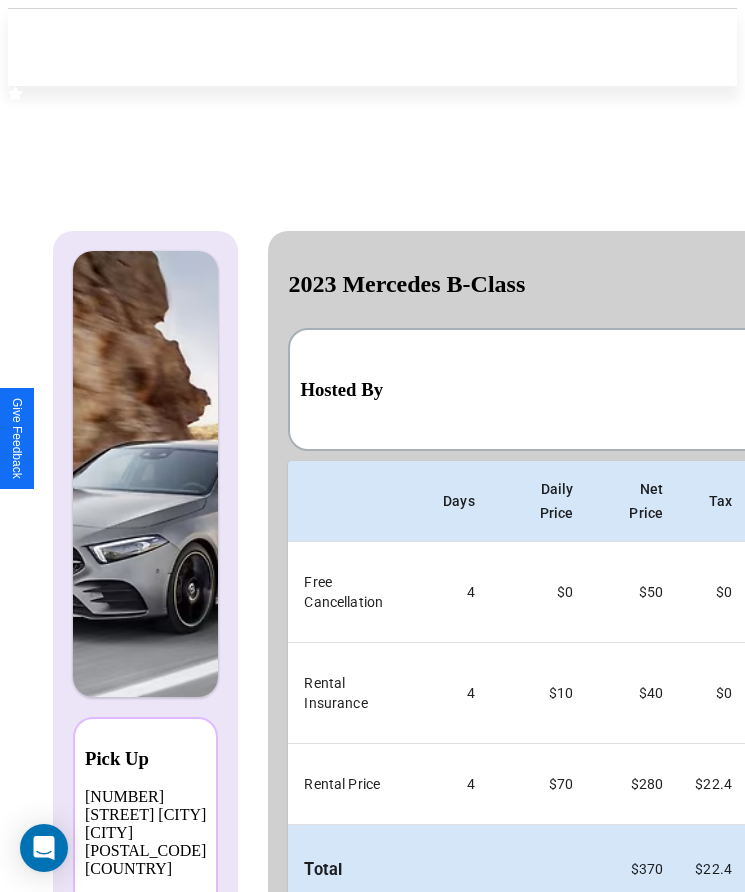 scroll, scrollTop: 0, scrollLeft: 118, axis: horizontal 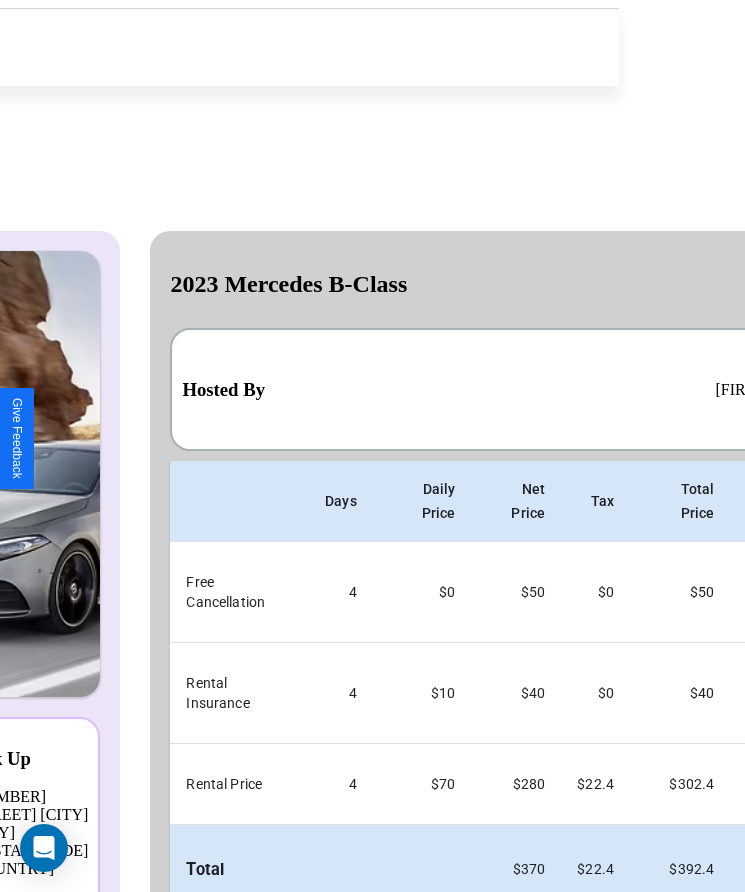 click on "Checkout" at bounding box center (722, 953) 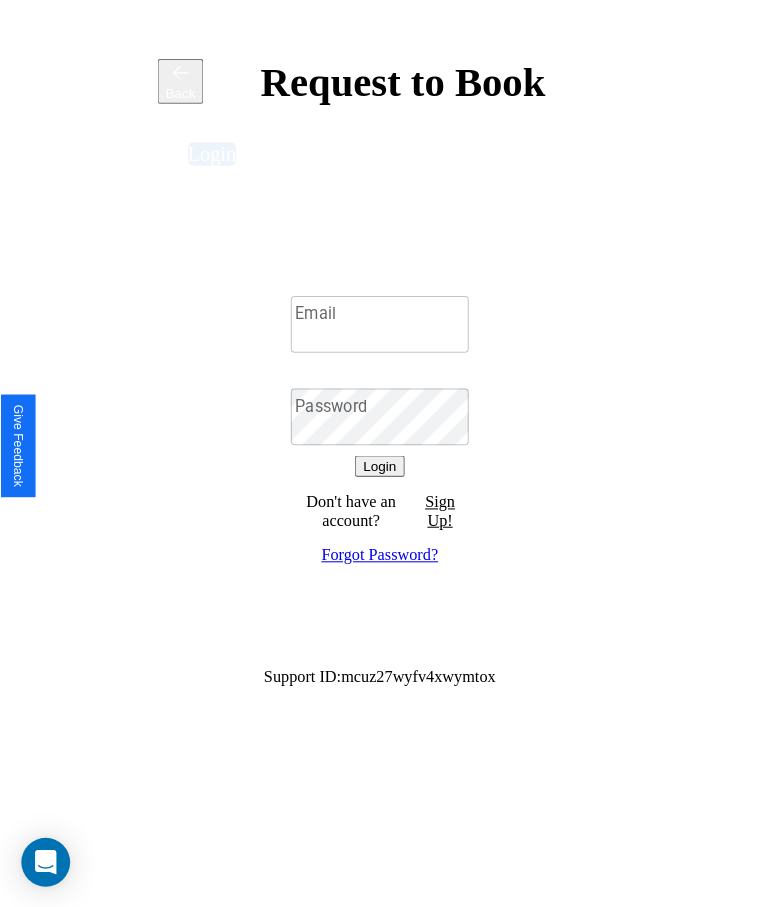 scroll, scrollTop: 0, scrollLeft: 0, axis: both 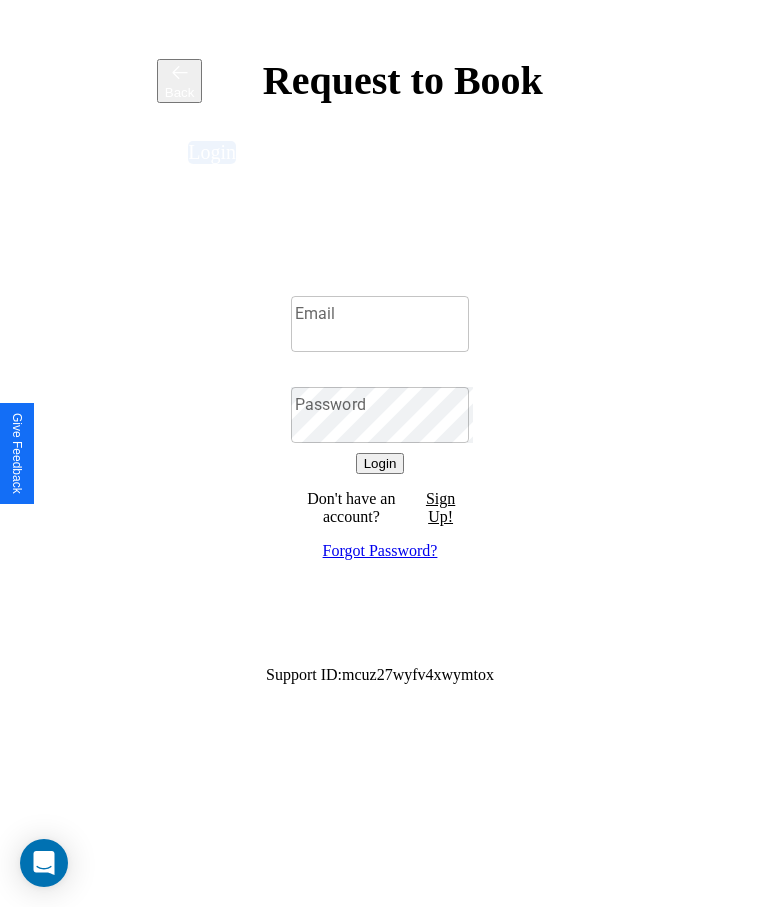 click on "Sign Up!" at bounding box center (440, 508) 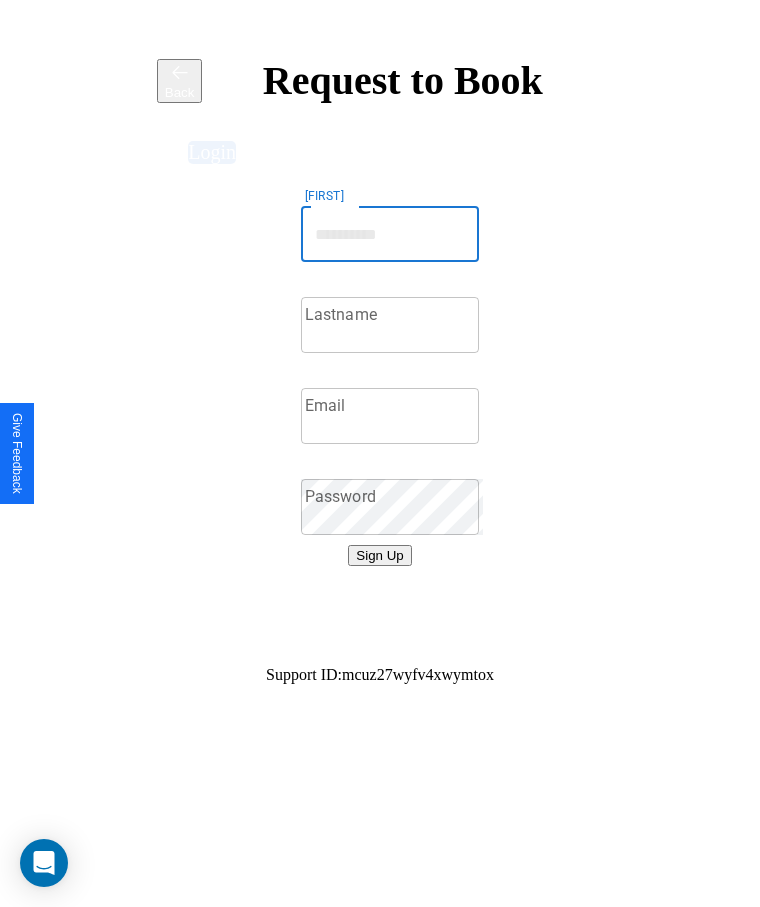 click on "[FIRST]" at bounding box center (390, 234) 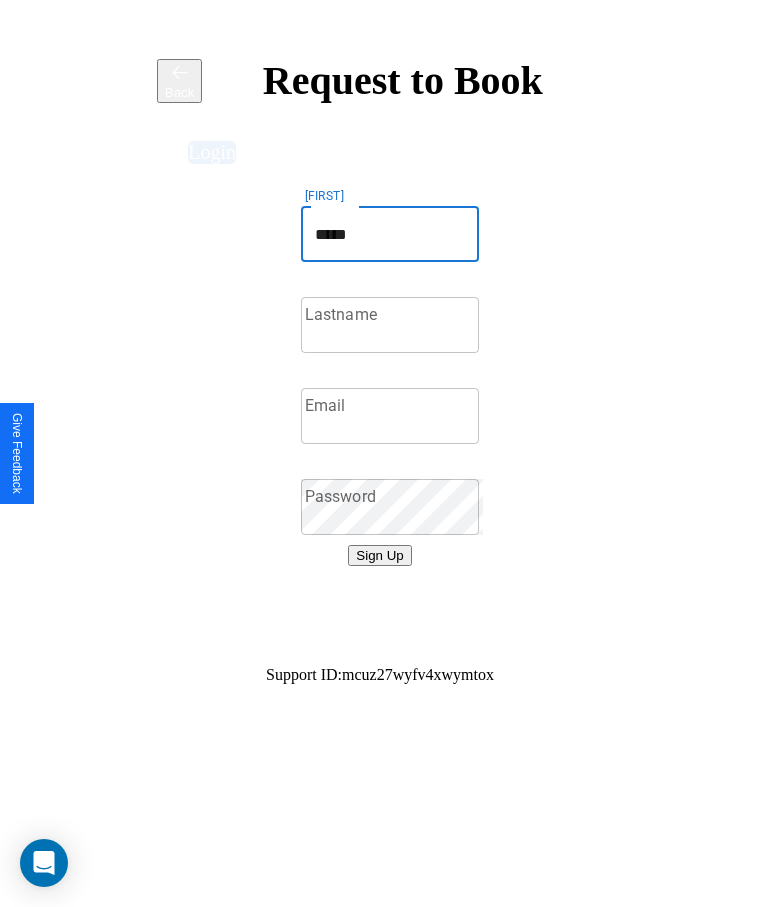 type on "*****" 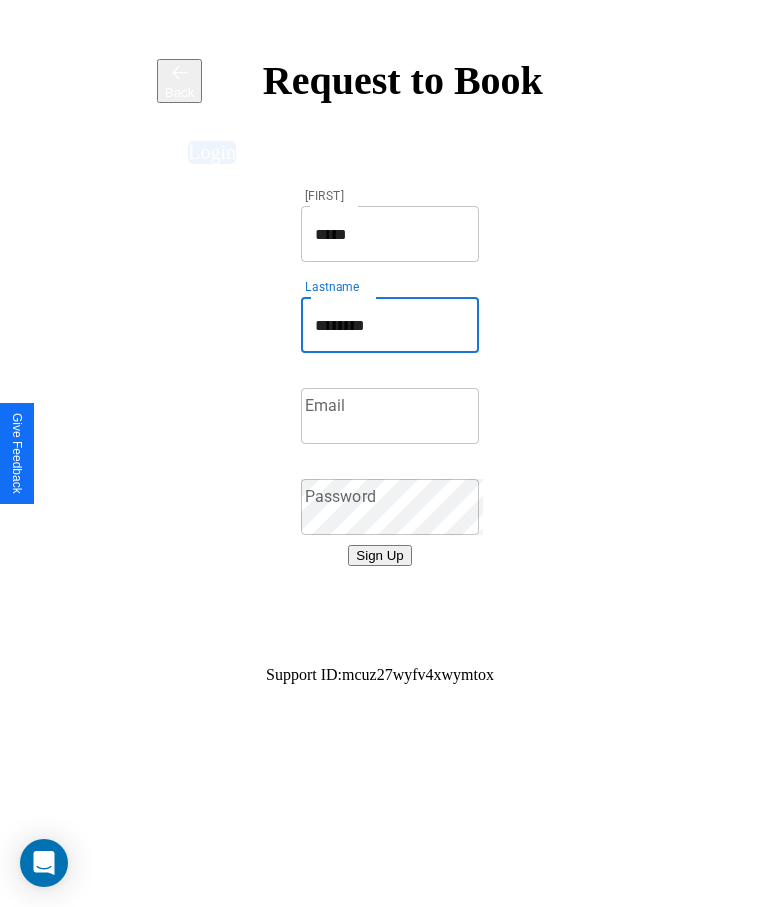 type on "********" 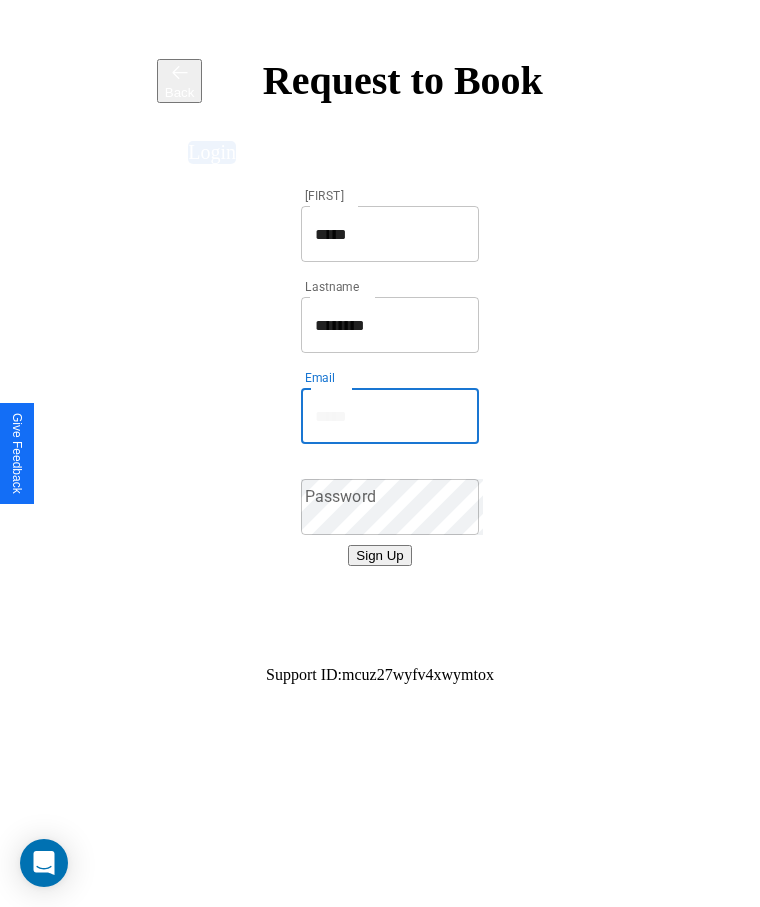 click on "Email" at bounding box center [390, 416] 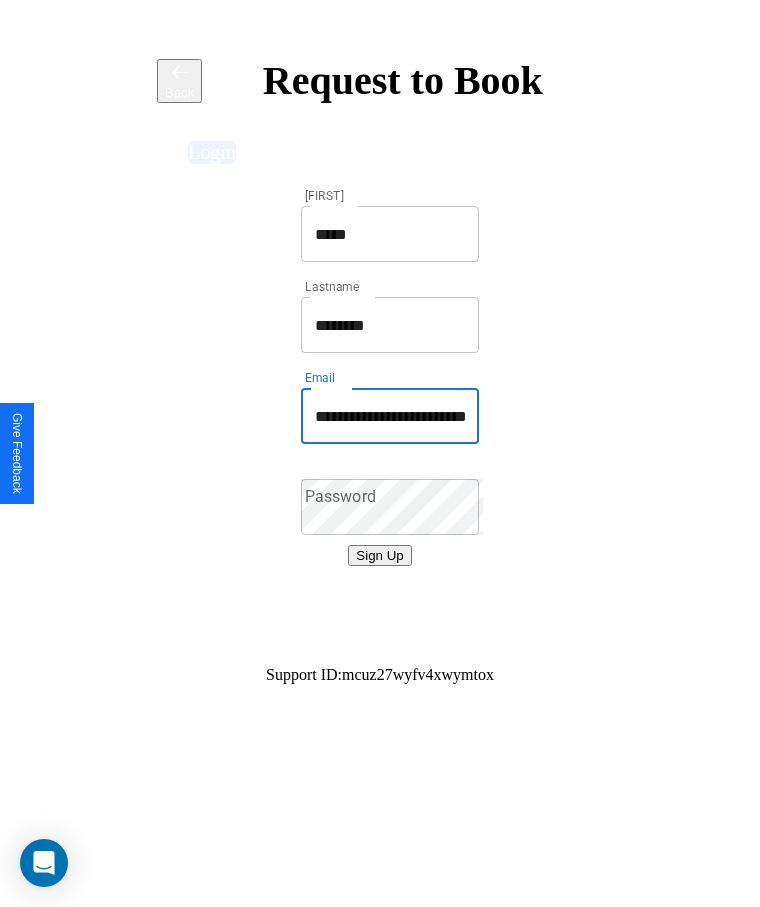 scroll, scrollTop: 0, scrollLeft: 64, axis: horizontal 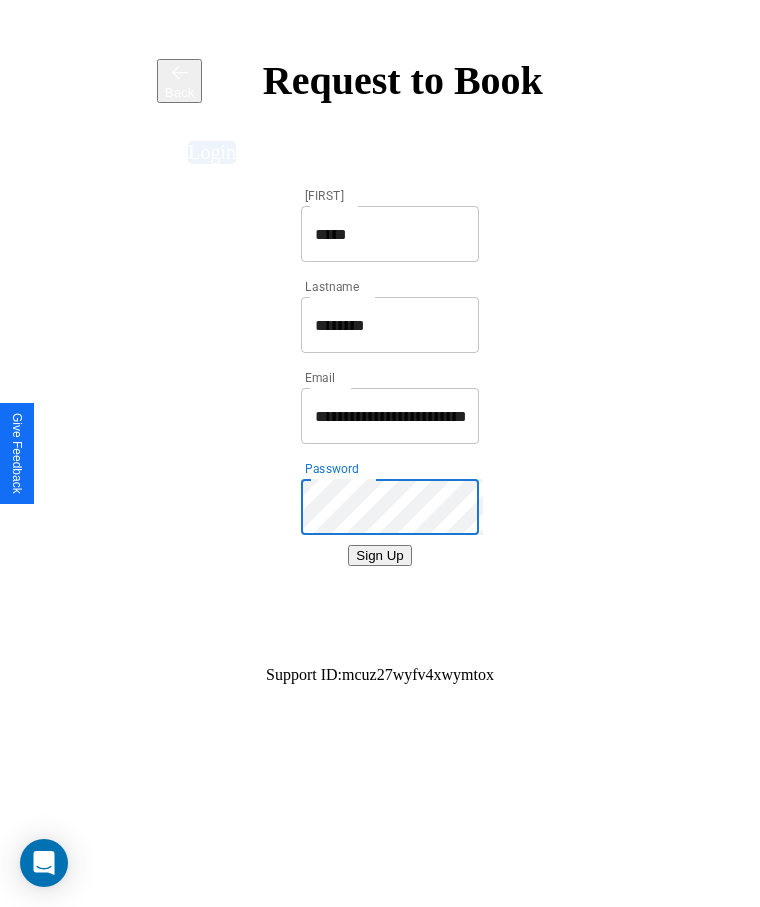 click on "Sign Up" at bounding box center [379, 555] 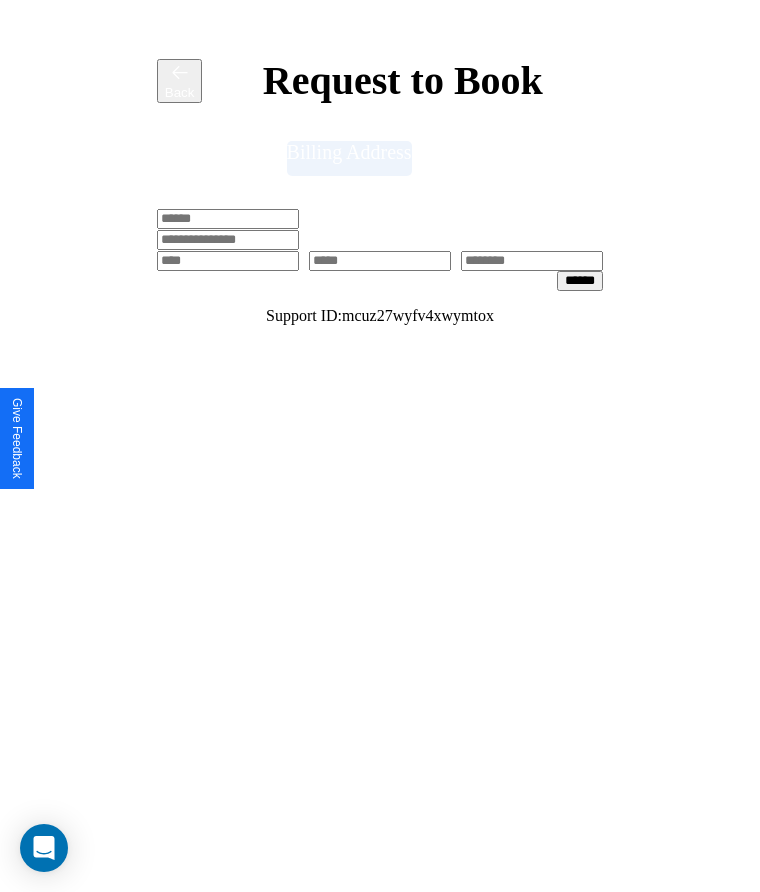 scroll, scrollTop: 0, scrollLeft: 309, axis: horizontal 